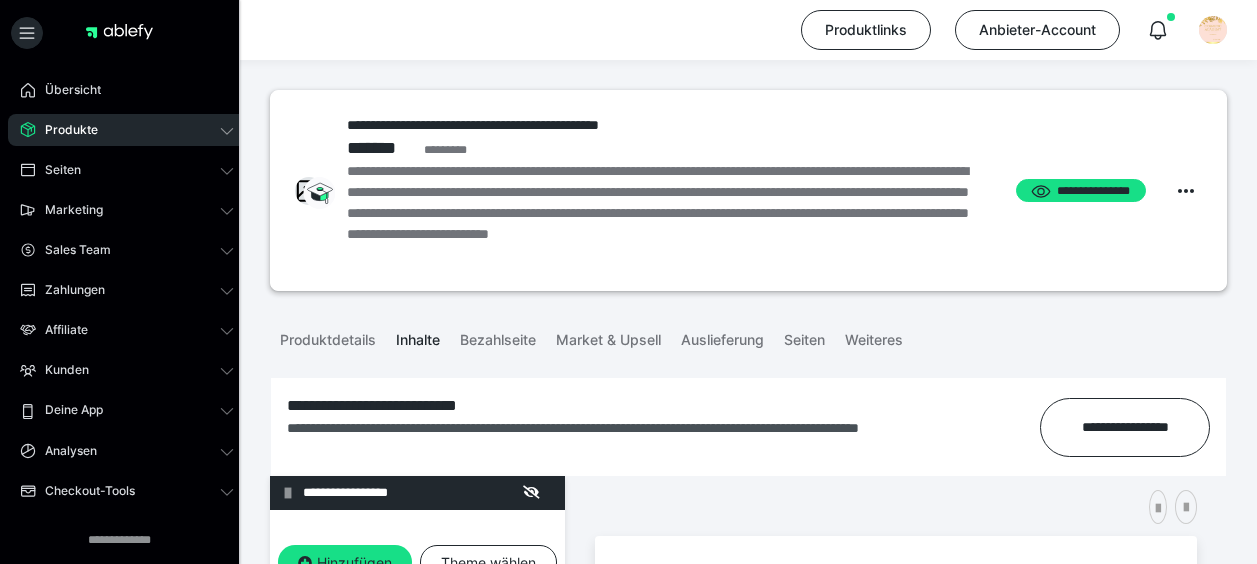 scroll, scrollTop: 415, scrollLeft: 0, axis: vertical 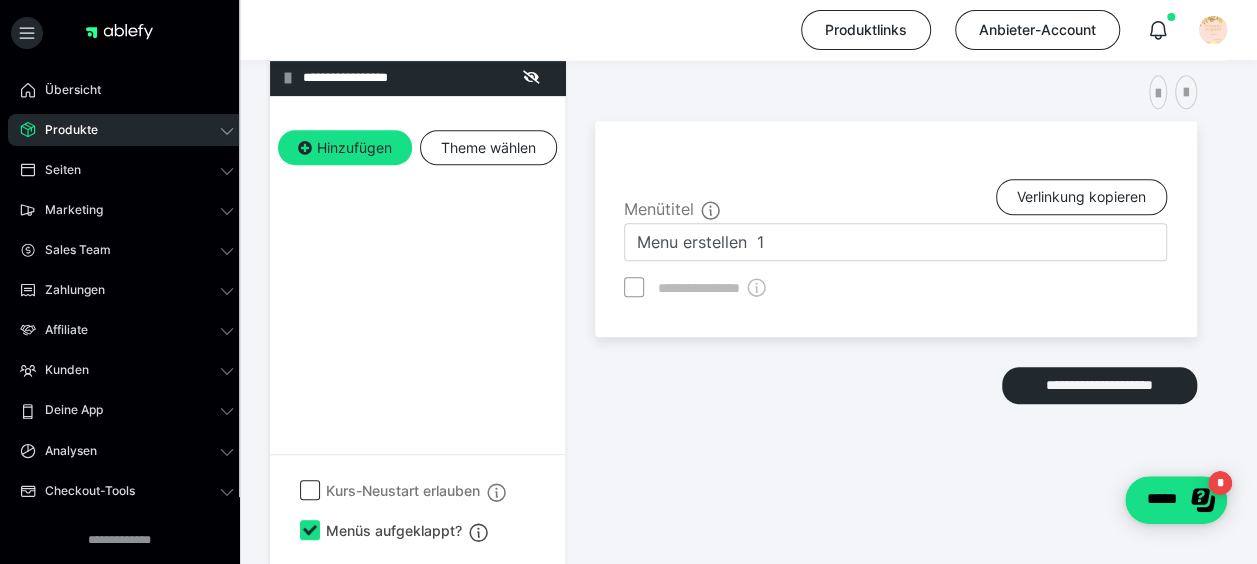 click on "Produkte" at bounding box center (64, 130) 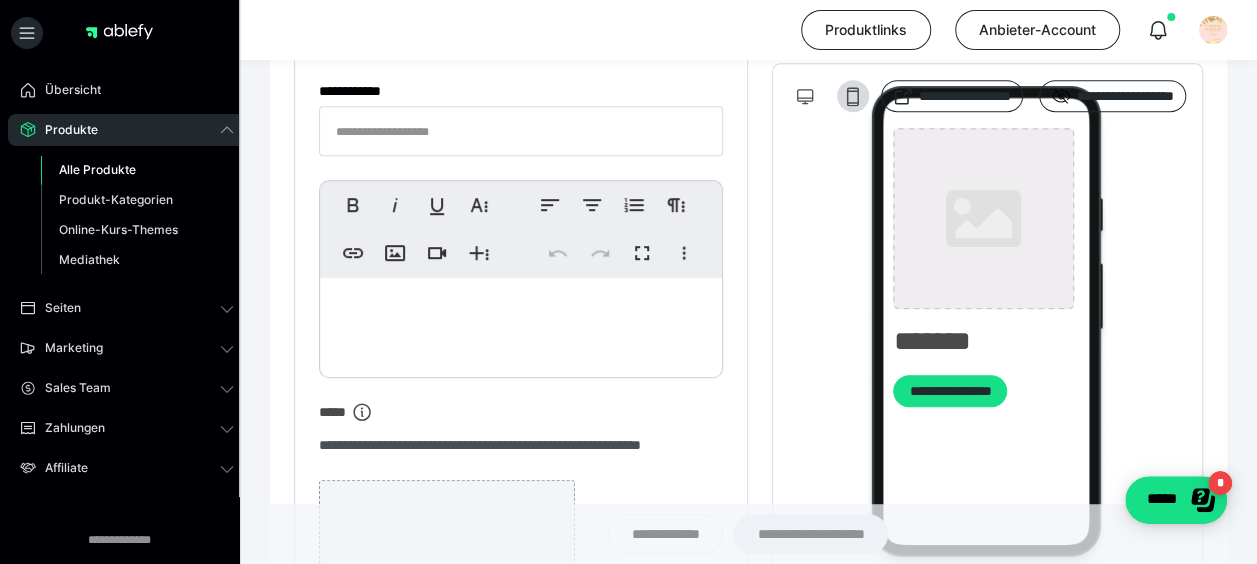 type on "**********" 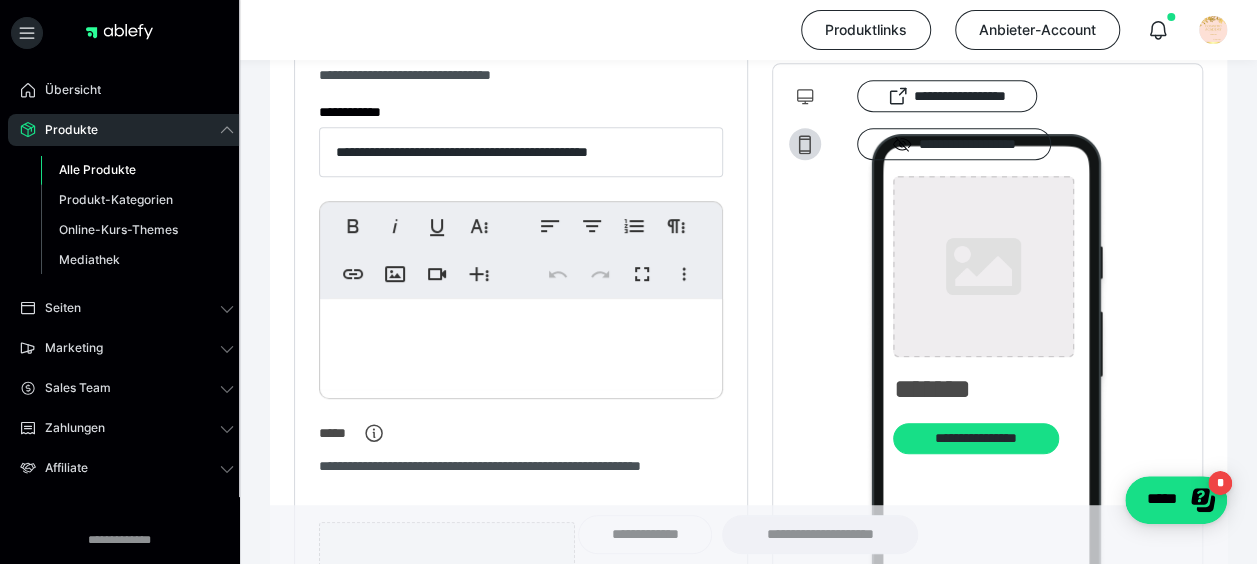 type on "**********" 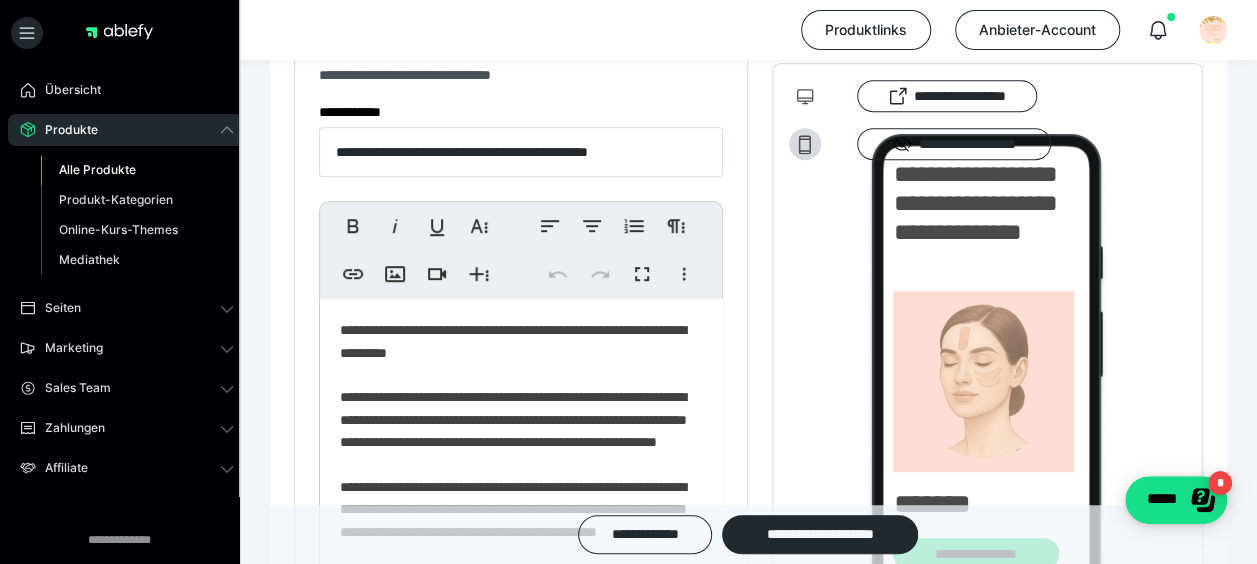 click on "Alle Produkte" at bounding box center (97, 169) 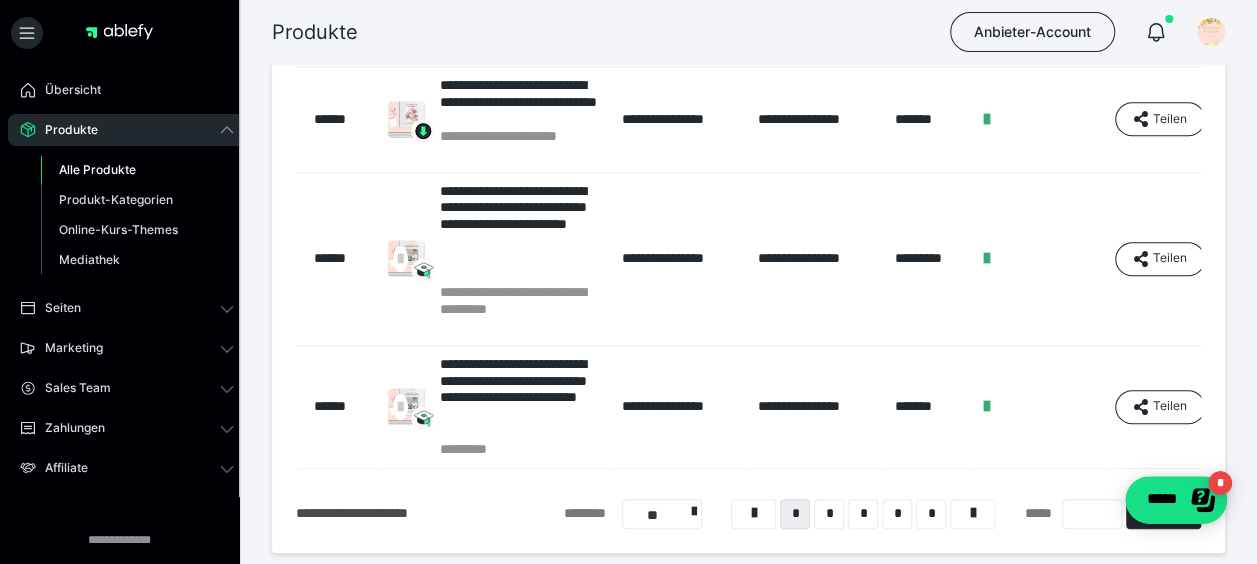 scroll, scrollTop: 700, scrollLeft: 0, axis: vertical 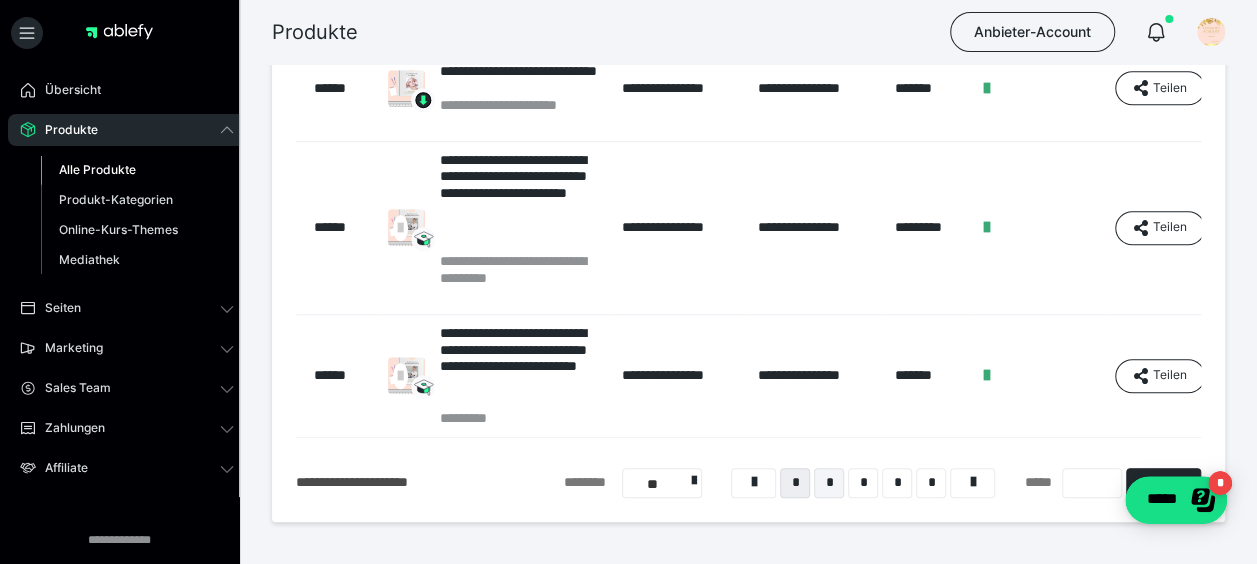 click on "*" at bounding box center (829, 483) 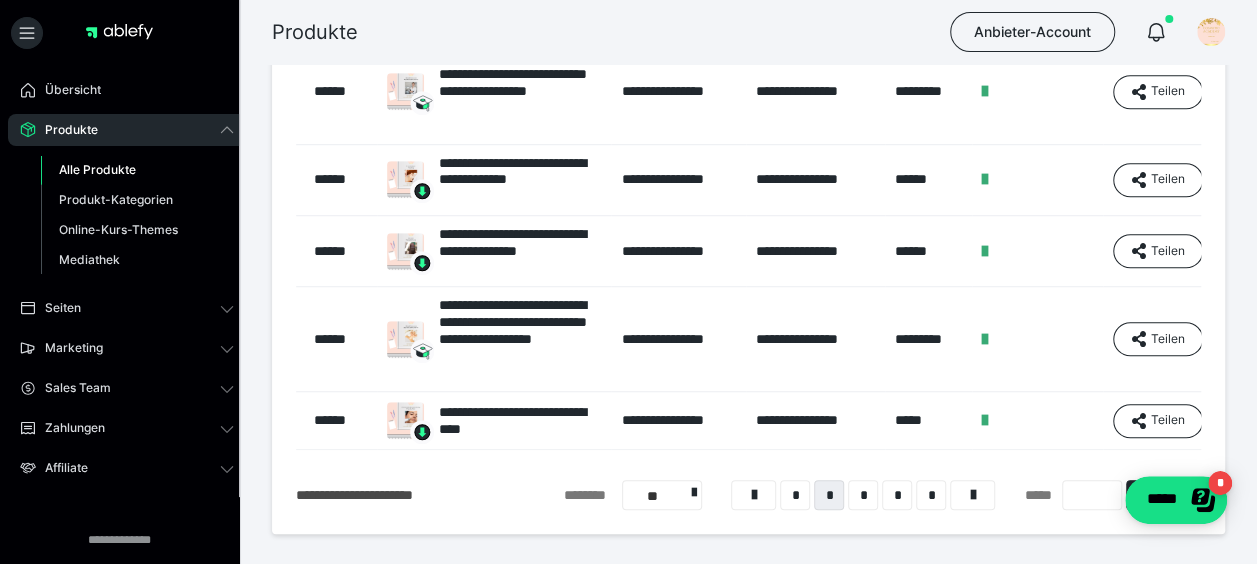 scroll, scrollTop: 726, scrollLeft: 0, axis: vertical 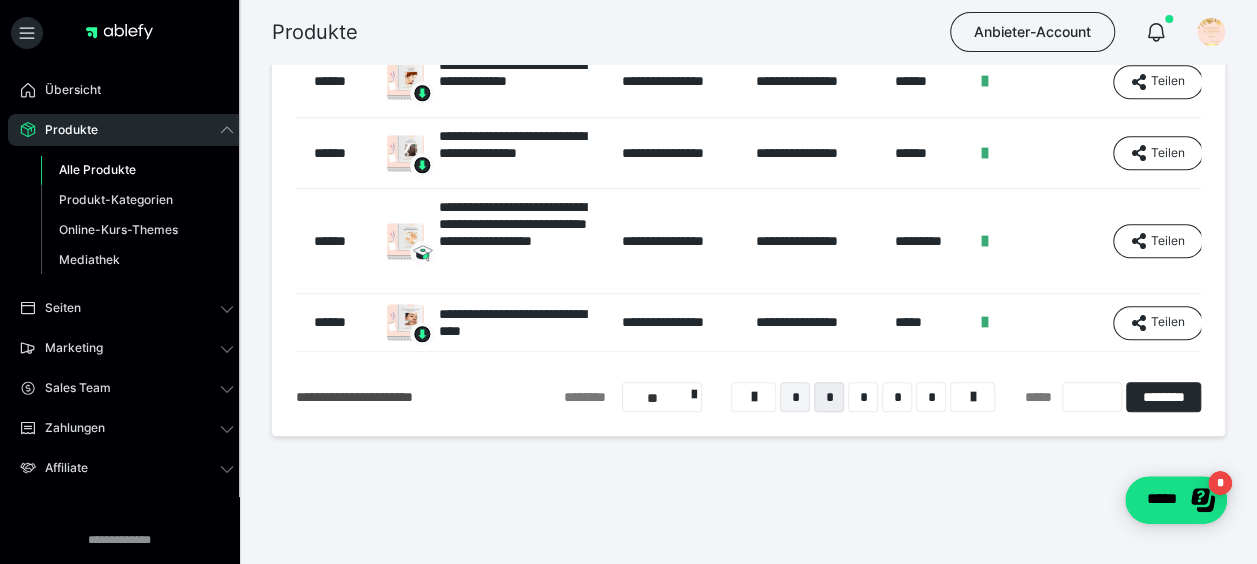 click on "*" at bounding box center (795, 397) 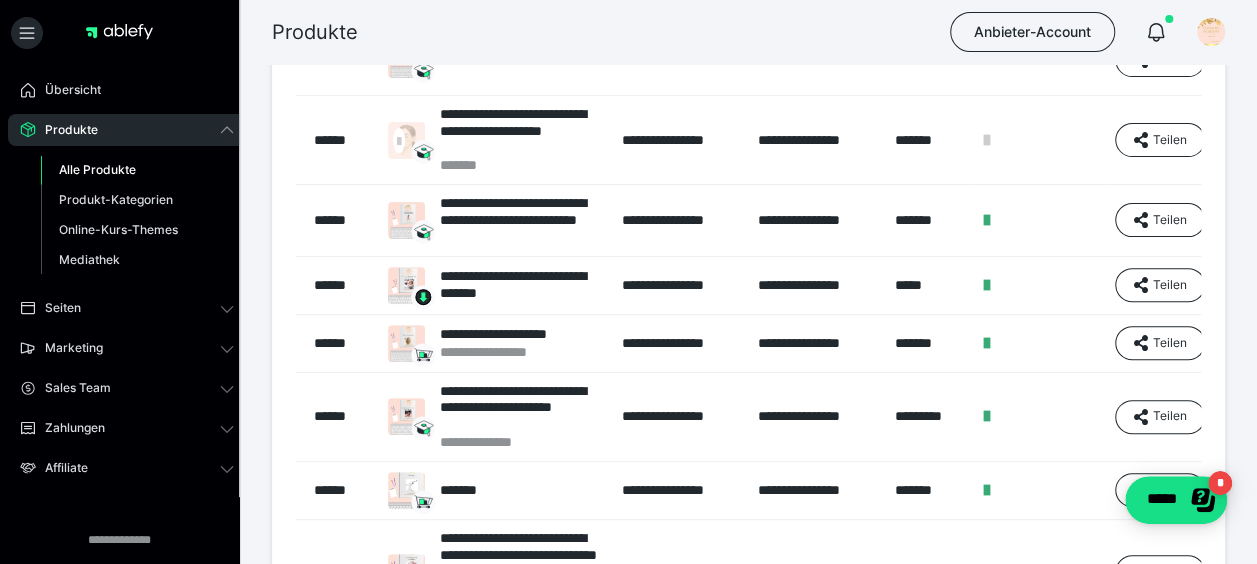 scroll, scrollTop: 116, scrollLeft: 0, axis: vertical 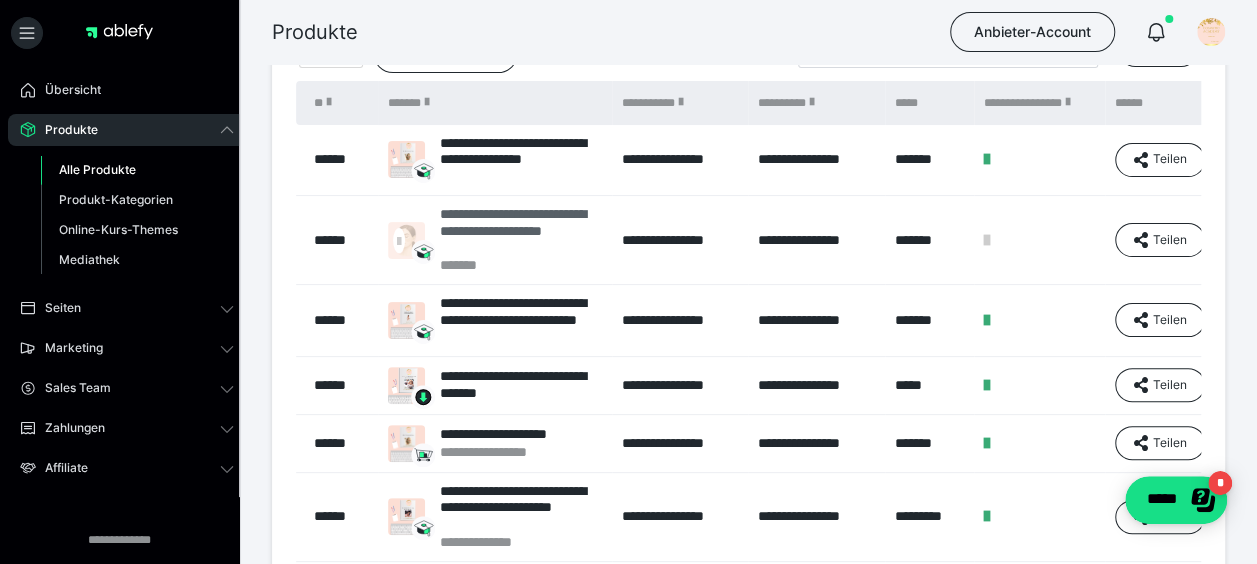 click on "**********" at bounding box center (521, 231) 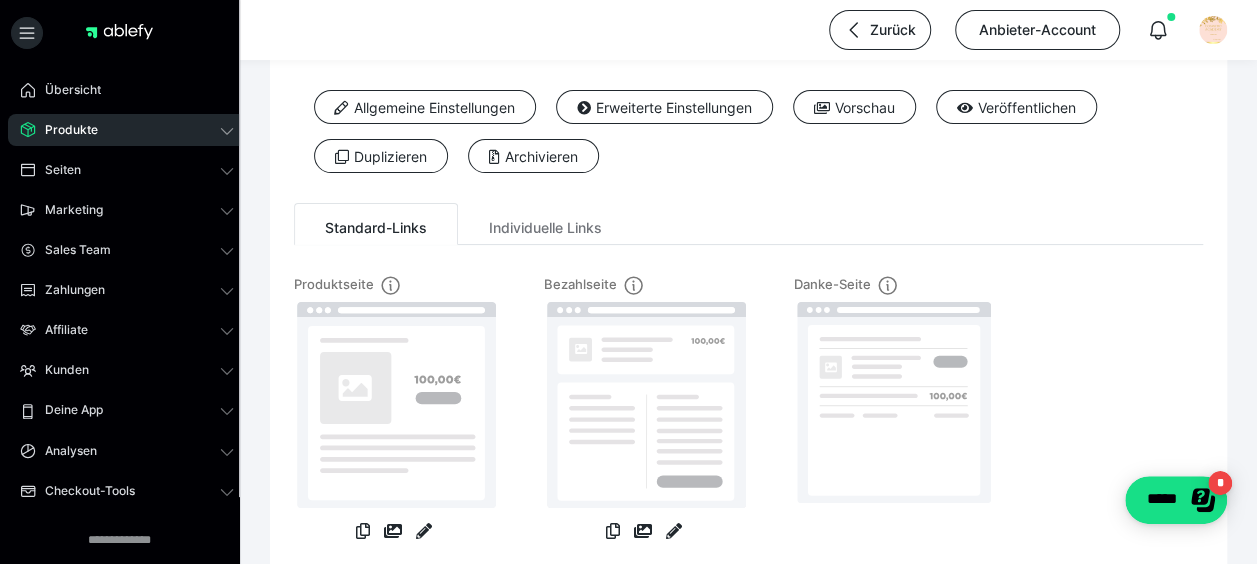 scroll, scrollTop: 0, scrollLeft: 0, axis: both 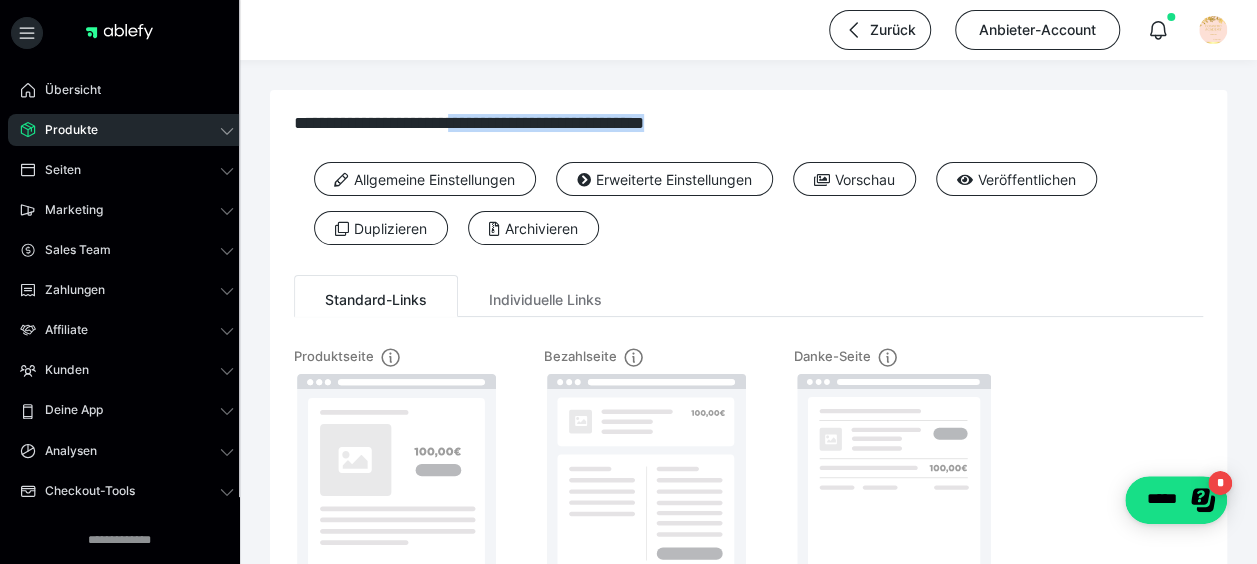 drag, startPoint x: 752, startPoint y: 118, endPoint x: 502, endPoint y: 124, distance: 250.07199 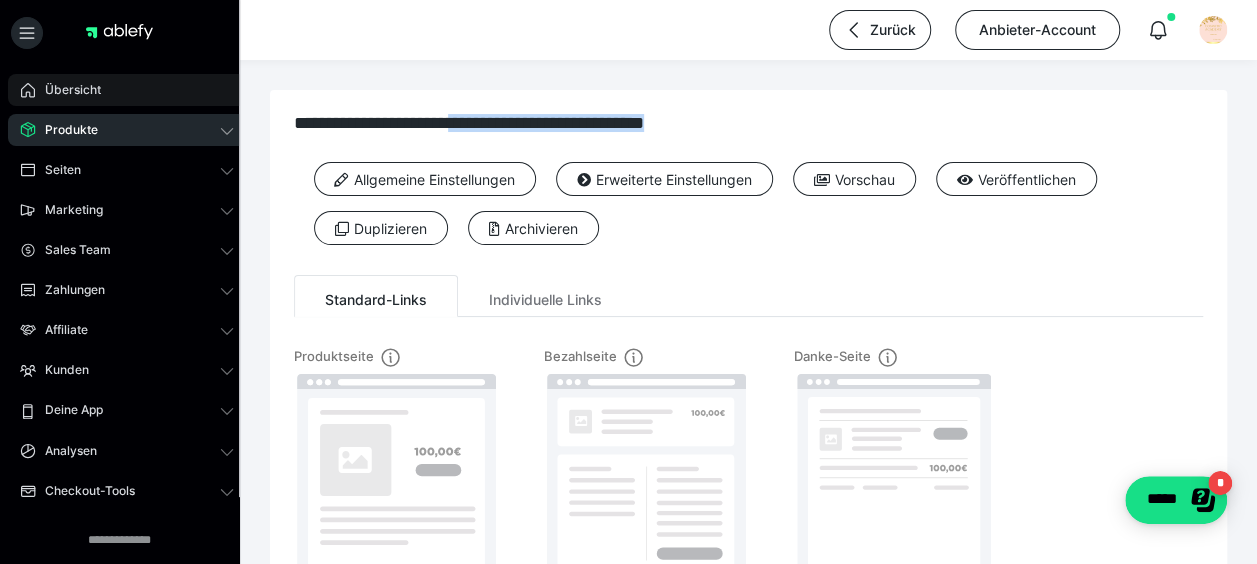 click on "Übersicht" at bounding box center (127, 90) 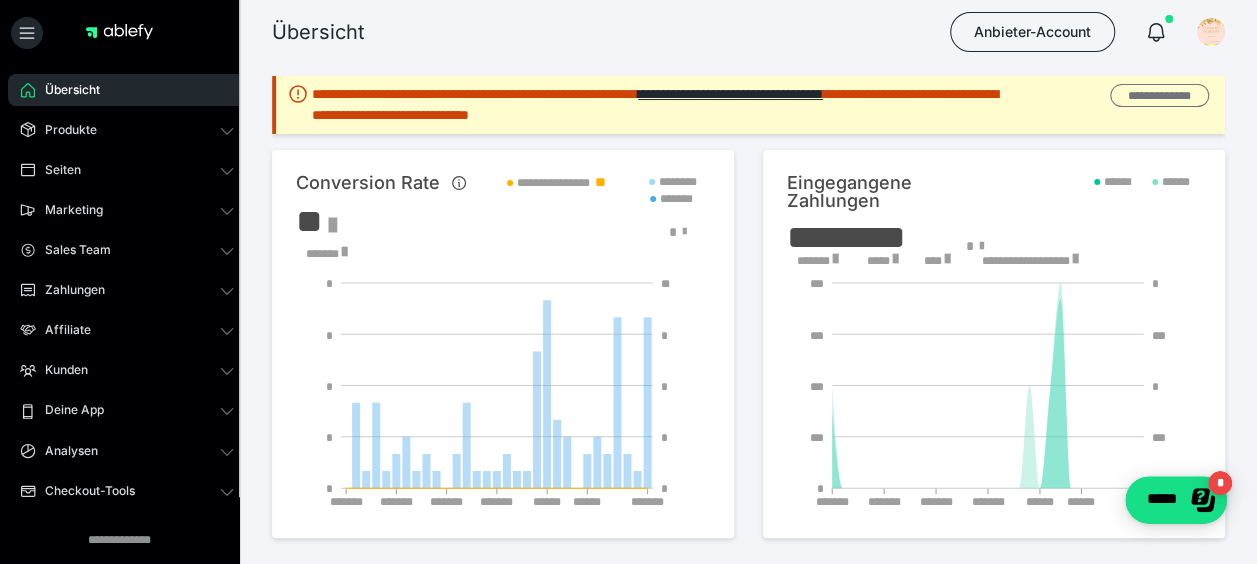 click on "**********" at bounding box center [1159, 95] 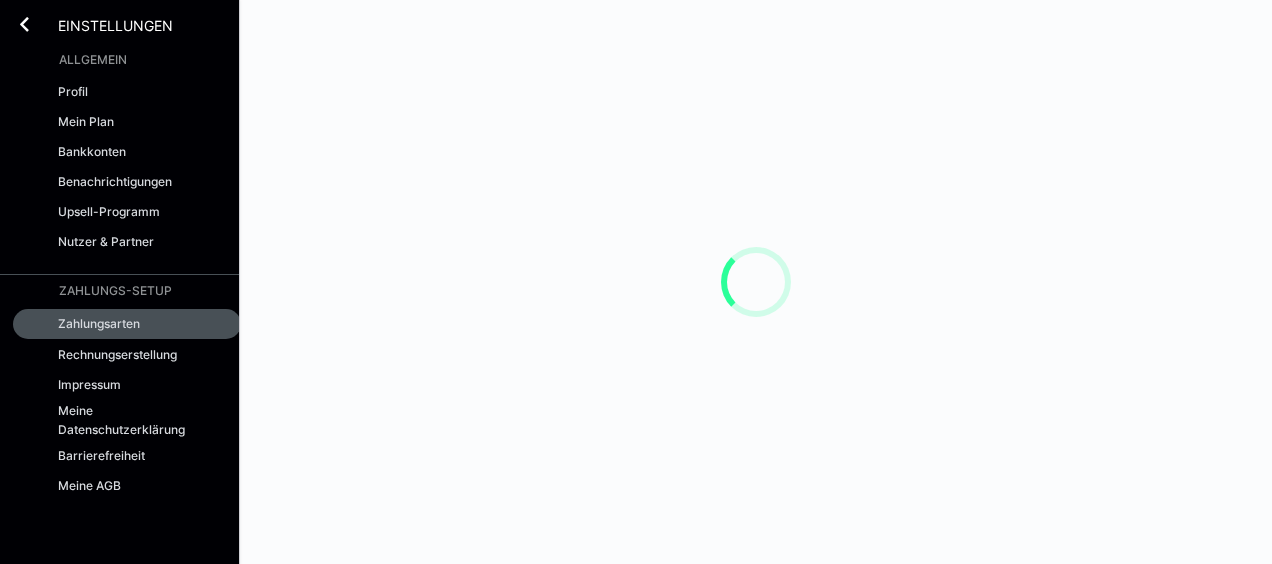 scroll, scrollTop: 0, scrollLeft: 0, axis: both 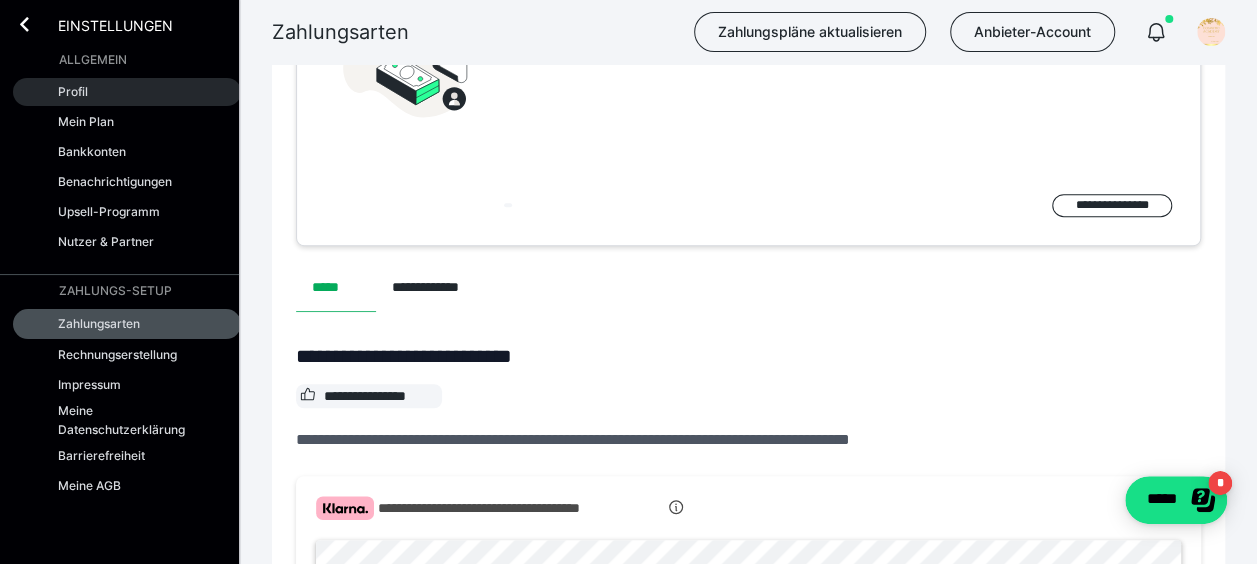 click on "Profil" at bounding box center (127, 92) 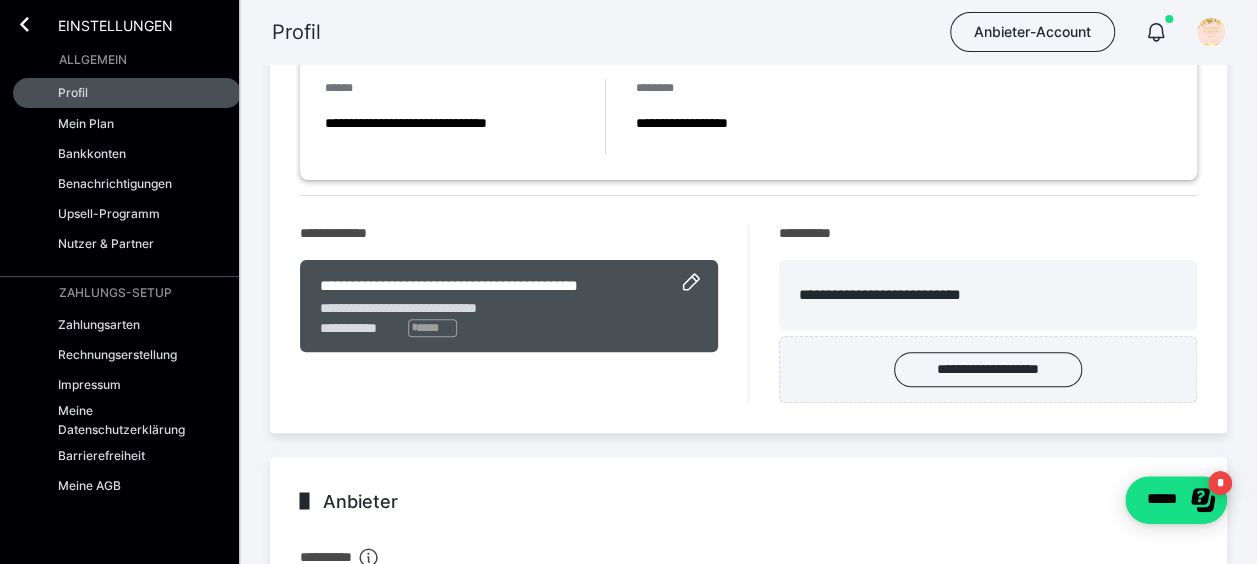 scroll, scrollTop: 200, scrollLeft: 0, axis: vertical 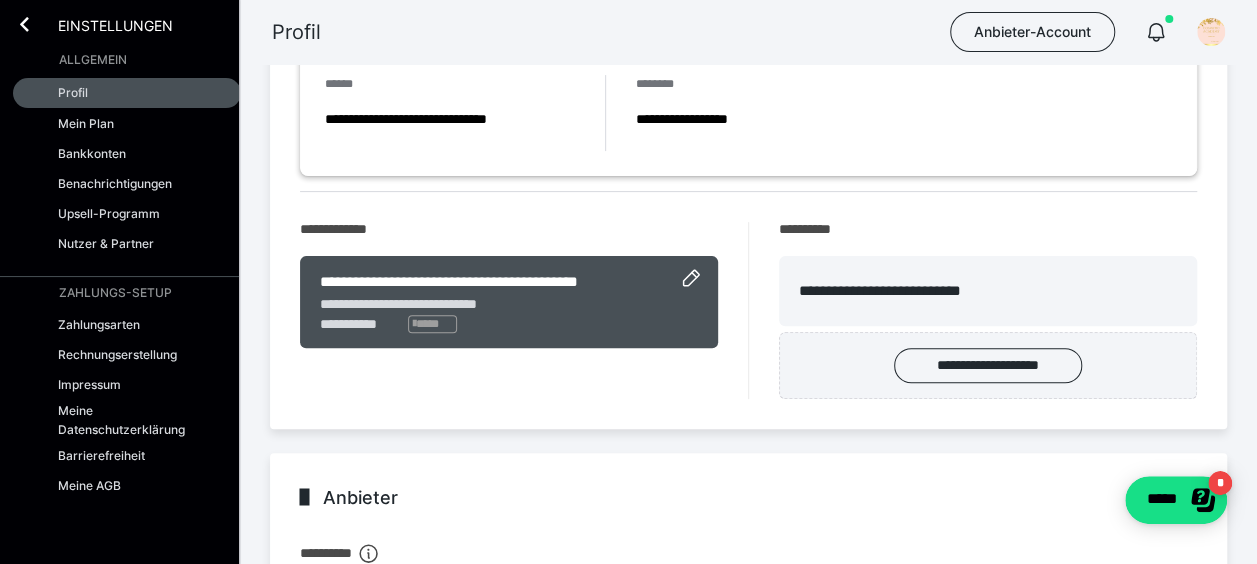 click on "Allgemein" at bounding box center (93, 60) 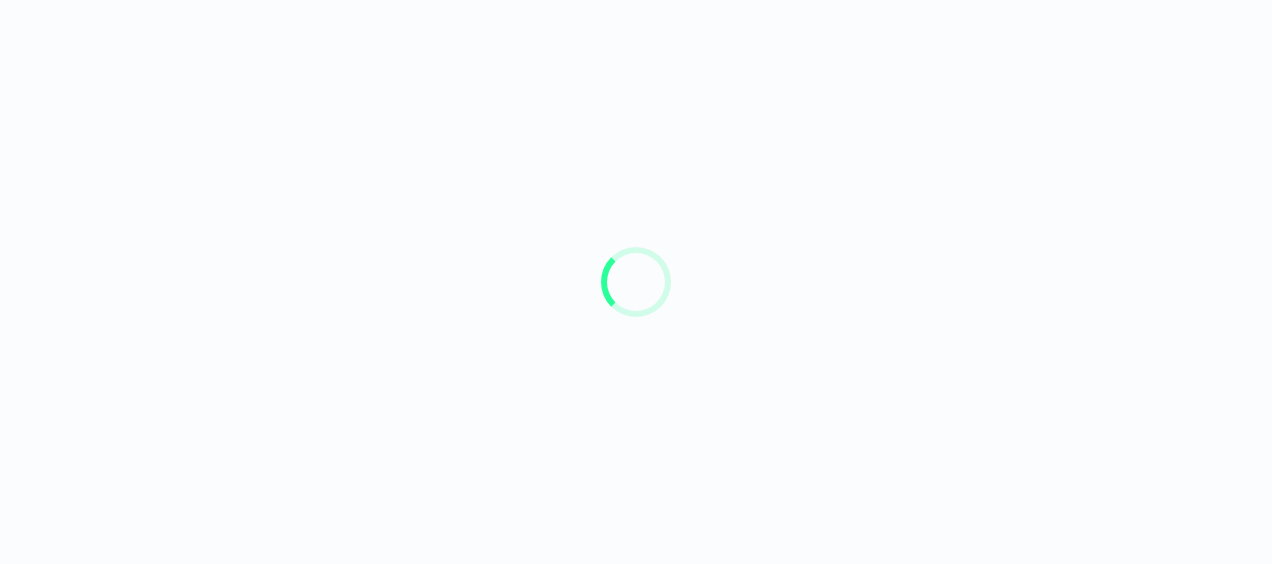 scroll, scrollTop: 0, scrollLeft: 0, axis: both 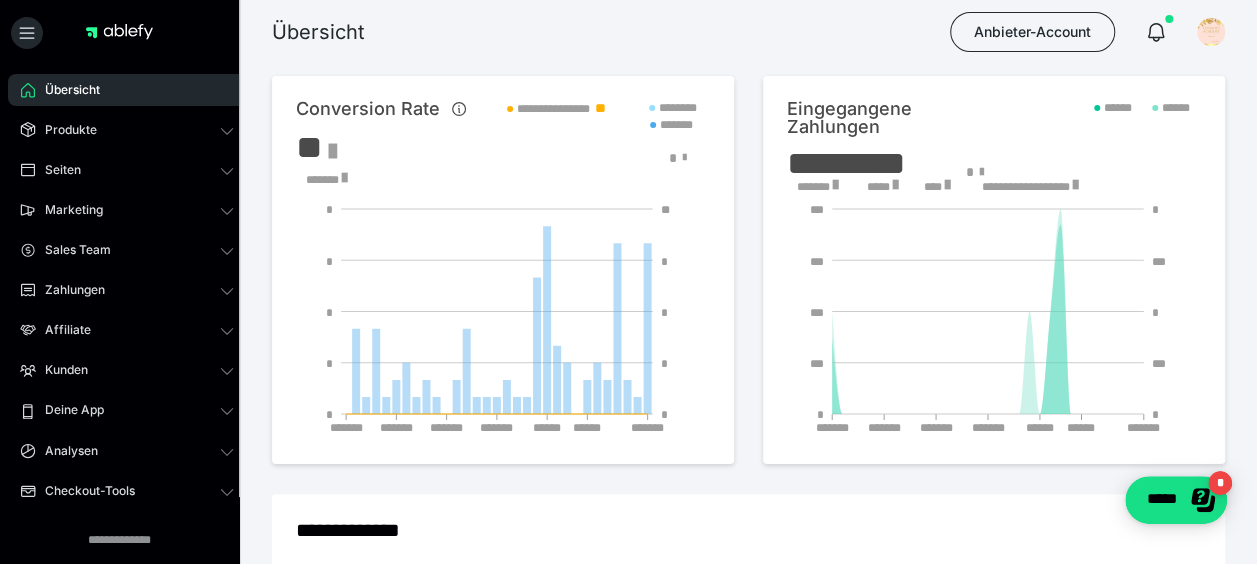 click on "*******" at bounding box center [817, 187] 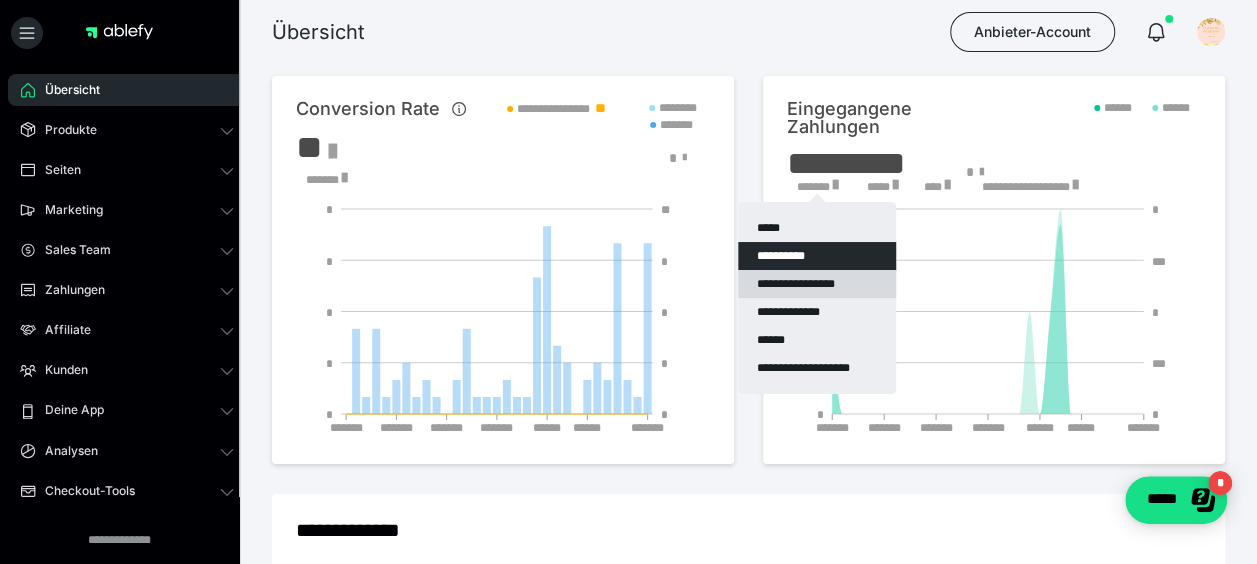 click on "**********" at bounding box center (817, 284) 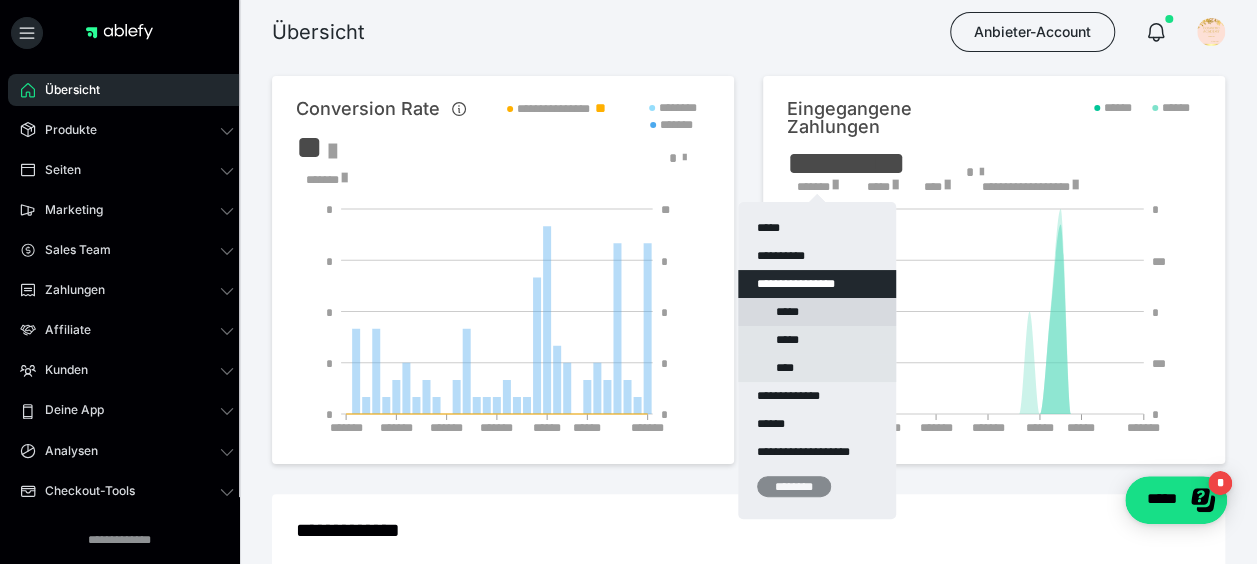click on "*****" at bounding box center [817, 312] 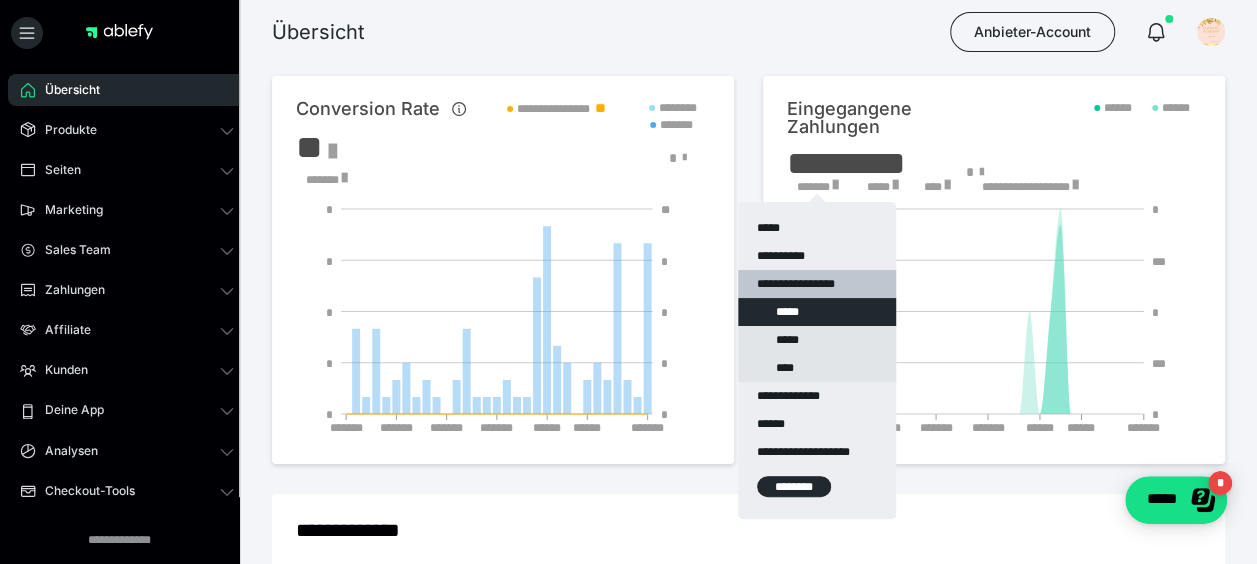 click on "********" at bounding box center (794, 486) 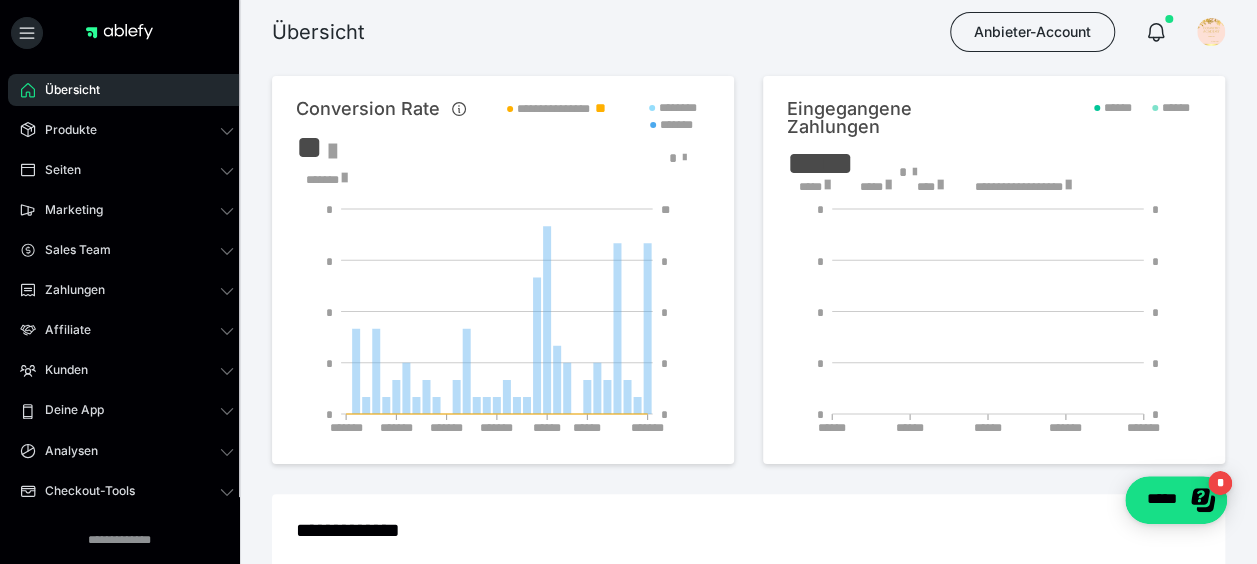 click on "*****" at bounding box center [814, 187] 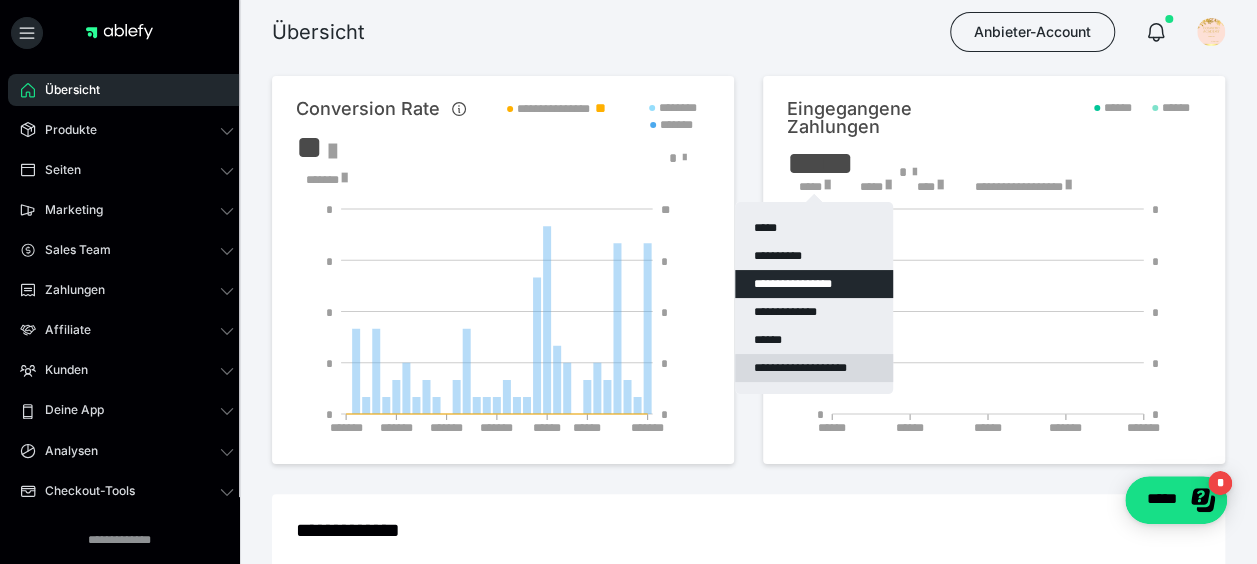 click on "**********" at bounding box center (814, 368) 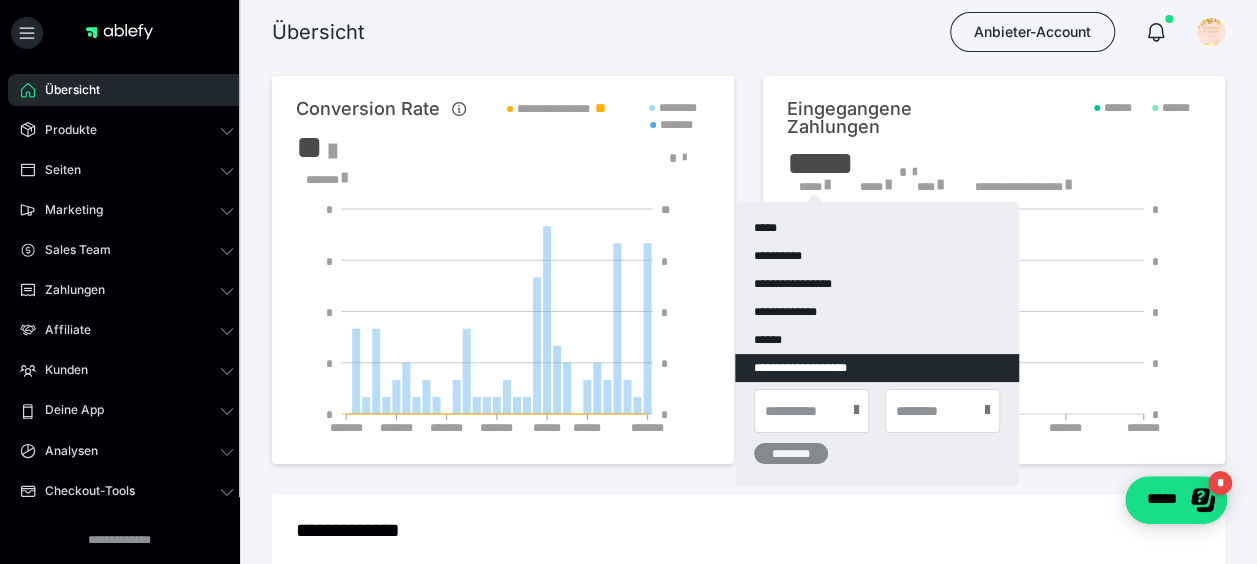 click at bounding box center (856, 410) 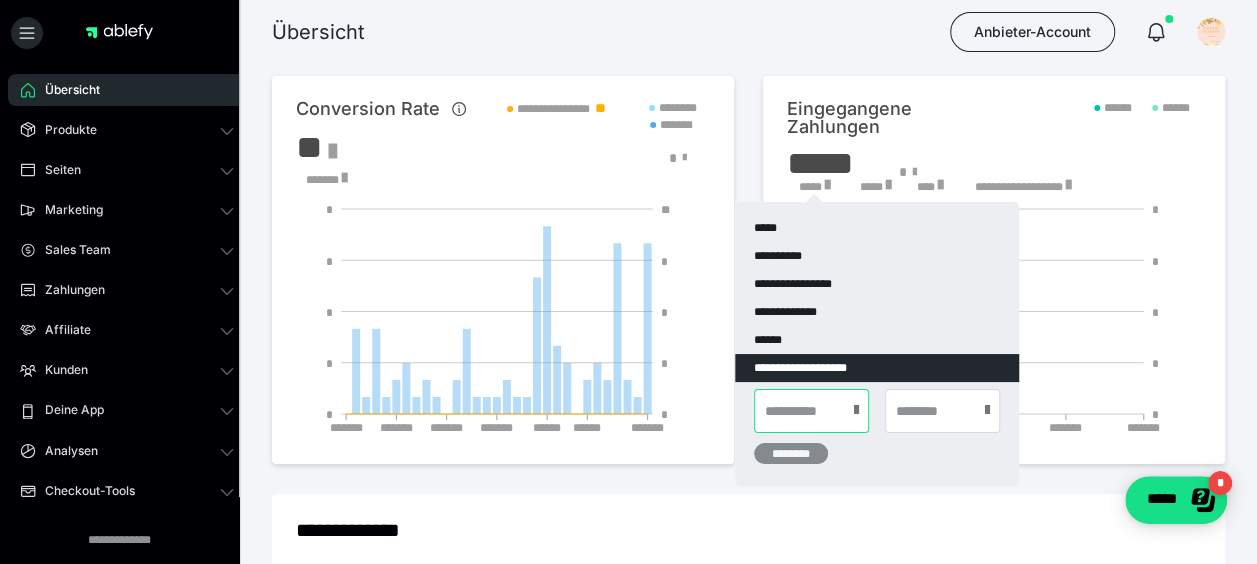 click at bounding box center [811, 411] 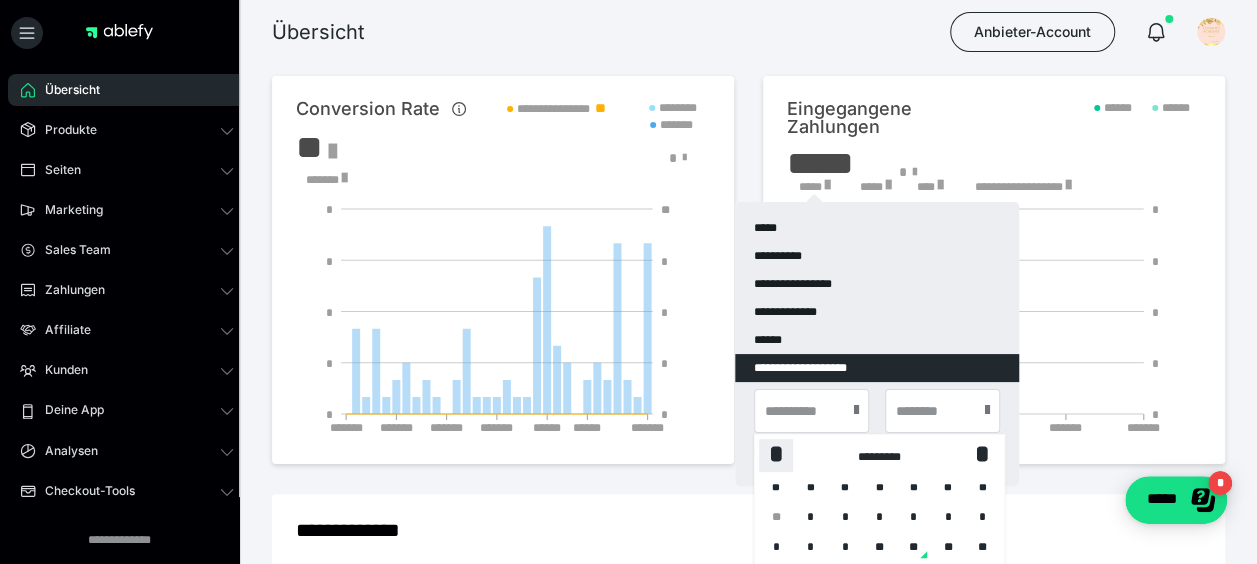 click on "*" at bounding box center (776, 454) 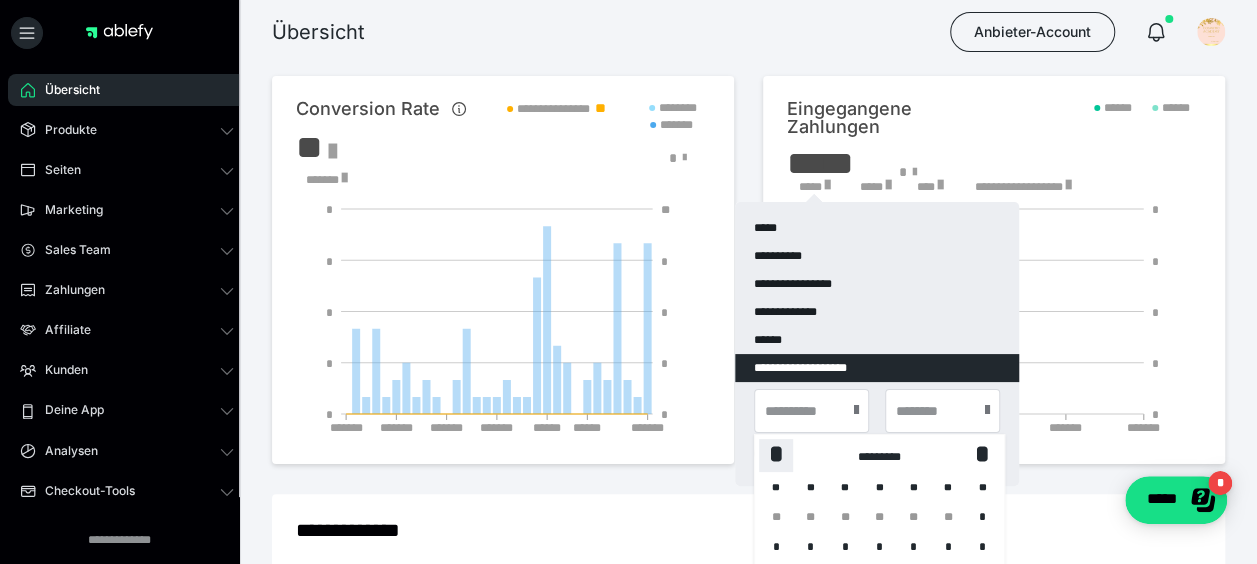 click on "*" at bounding box center (776, 454) 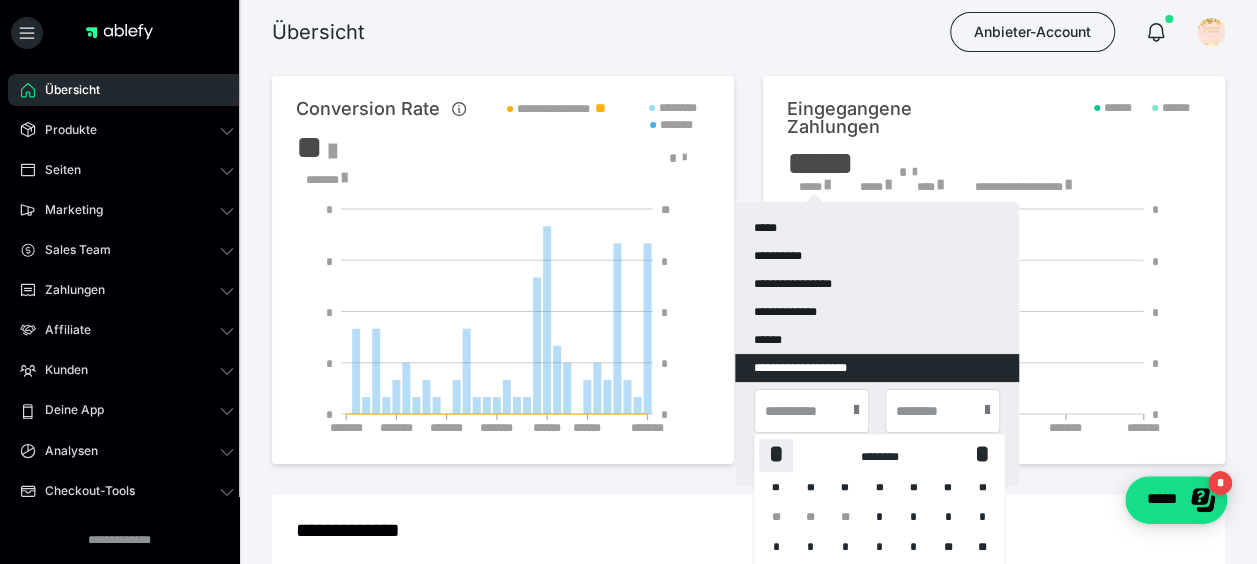 click on "*" at bounding box center [776, 454] 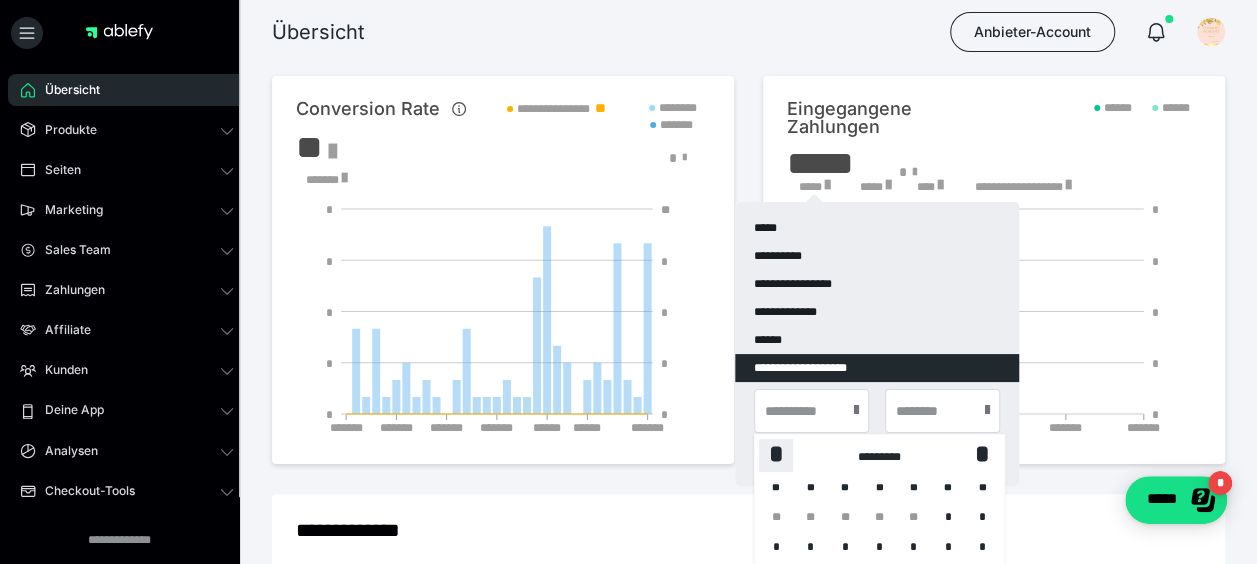 click on "*" at bounding box center [776, 454] 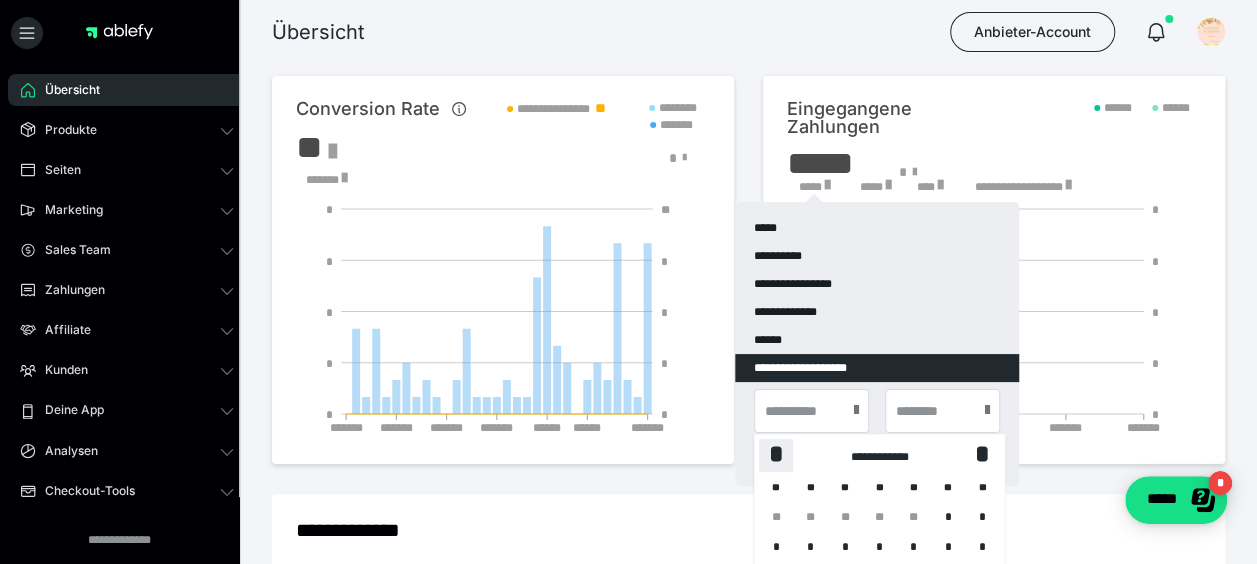 click on "*" at bounding box center [776, 455] 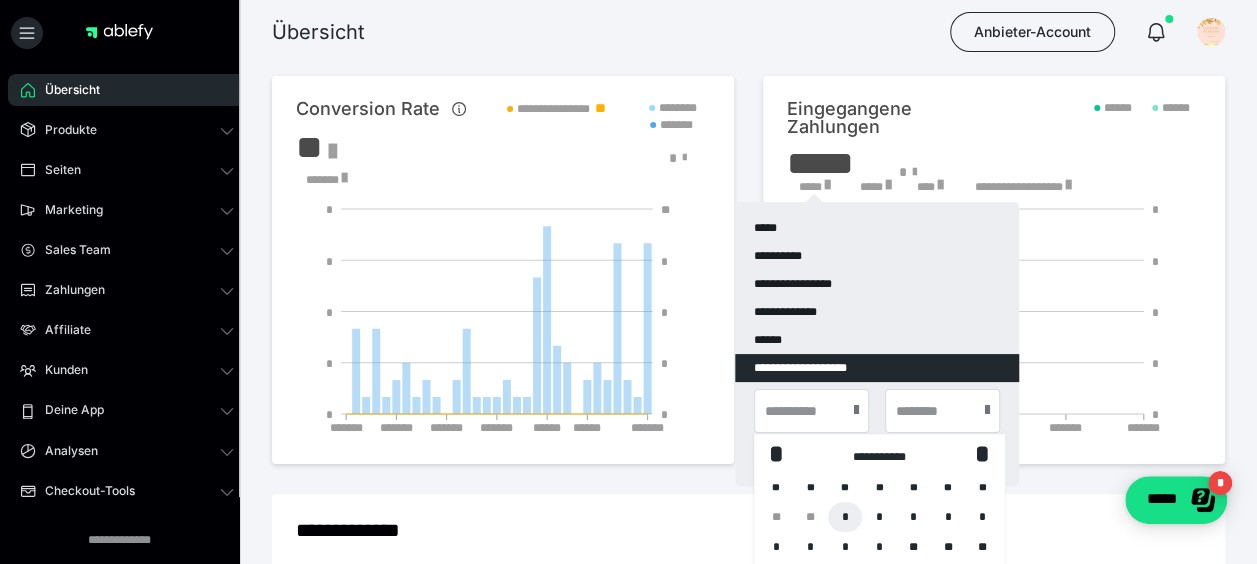click on "*" at bounding box center [845, 517] 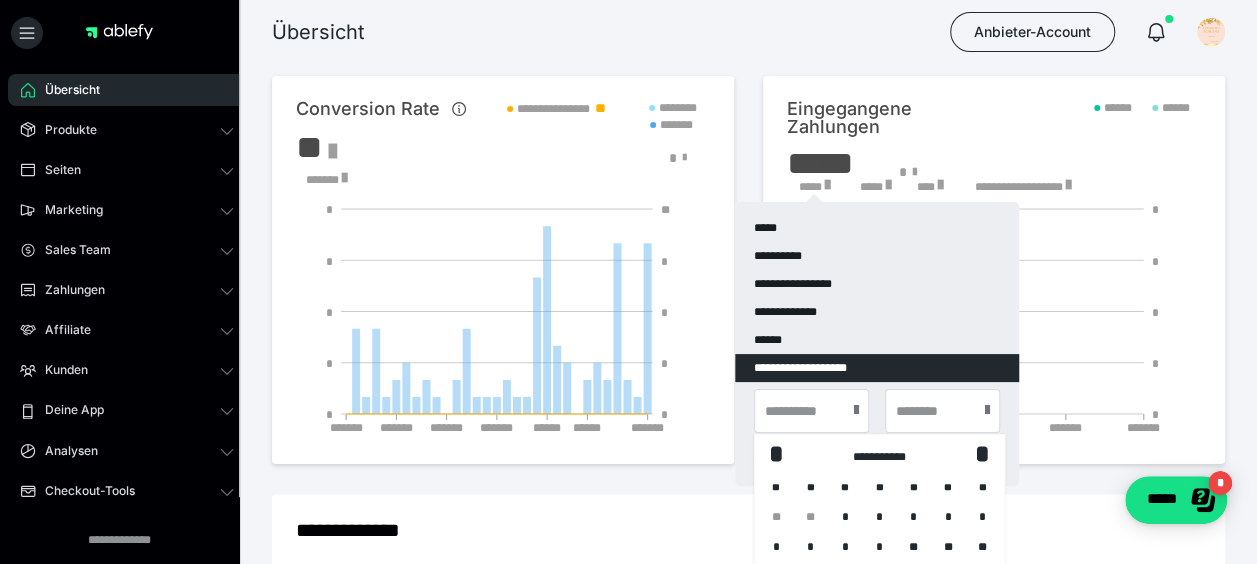 type on "**********" 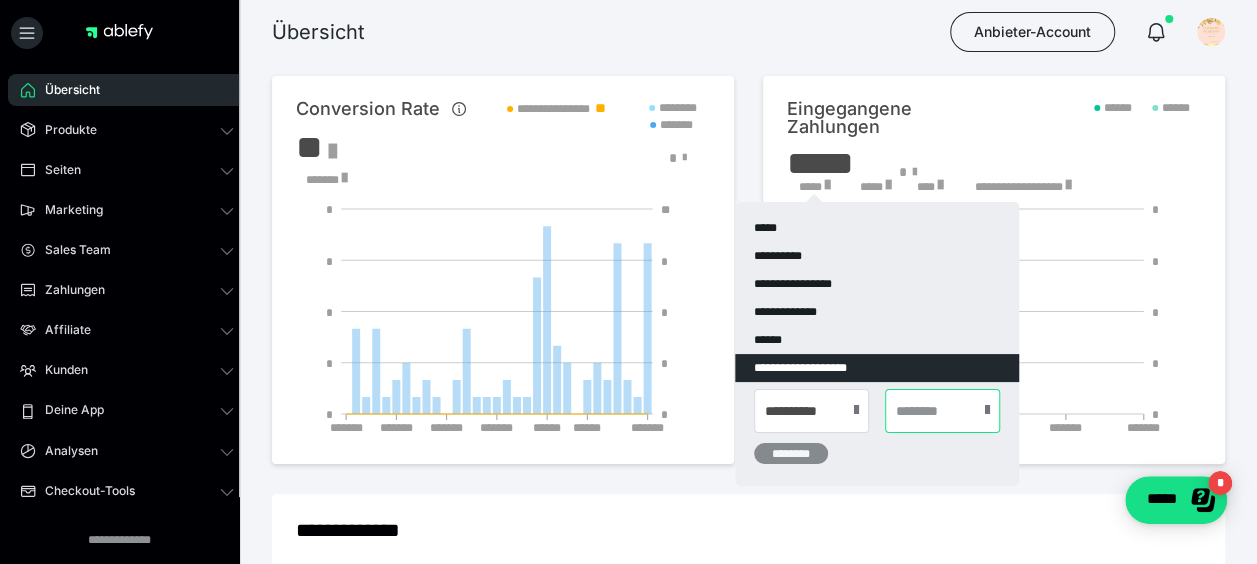 click at bounding box center [942, 411] 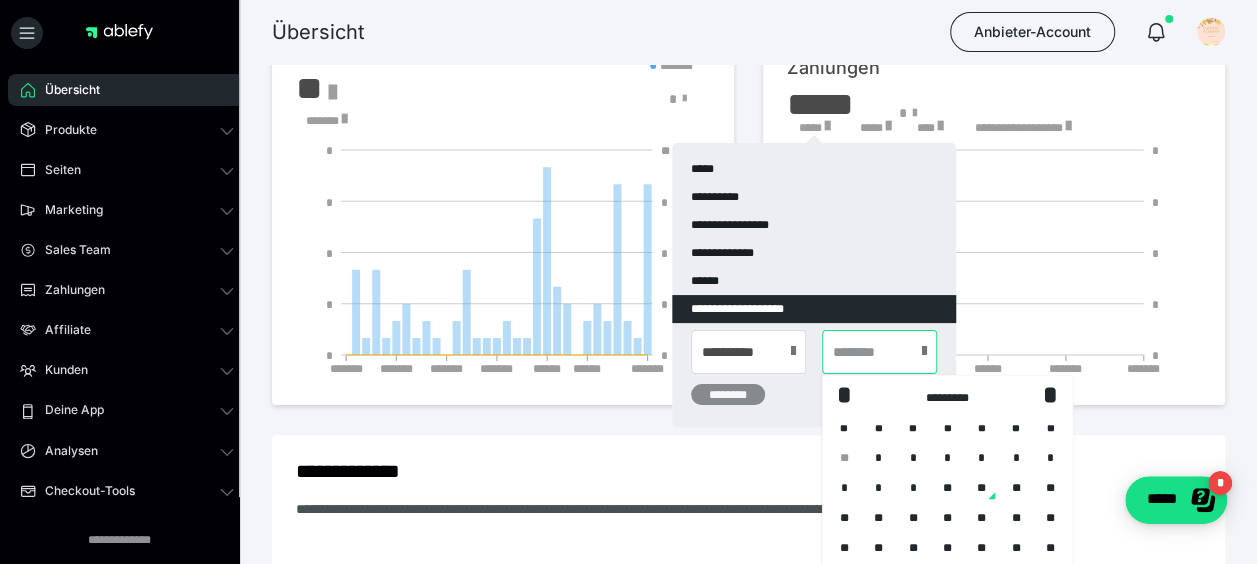 scroll, scrollTop: 100, scrollLeft: 0, axis: vertical 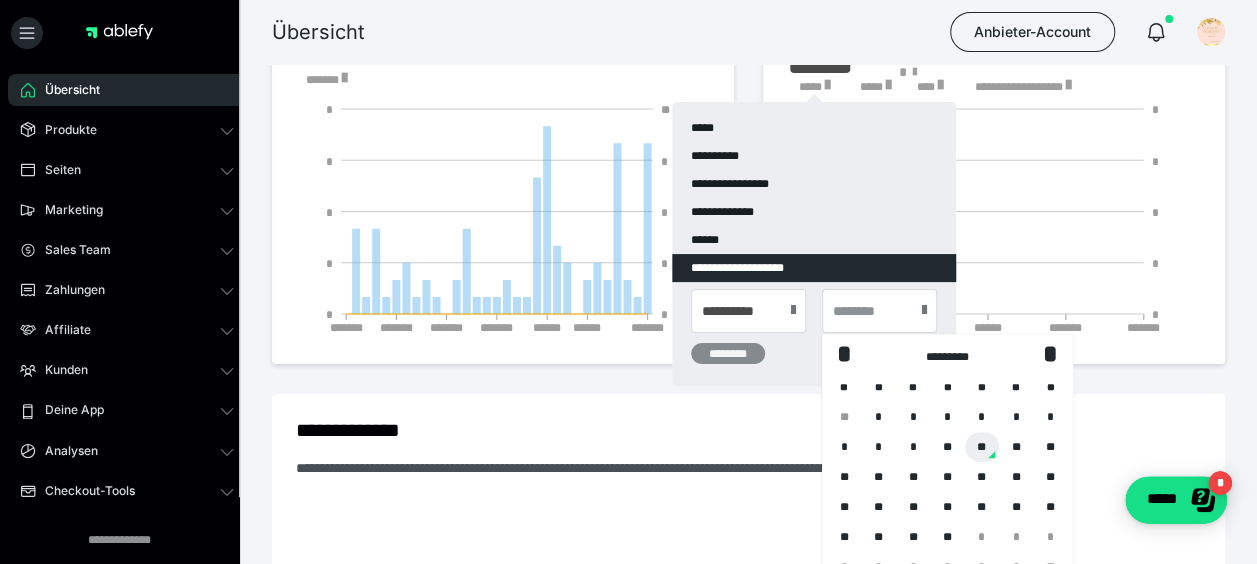 click on "**" at bounding box center (982, 447) 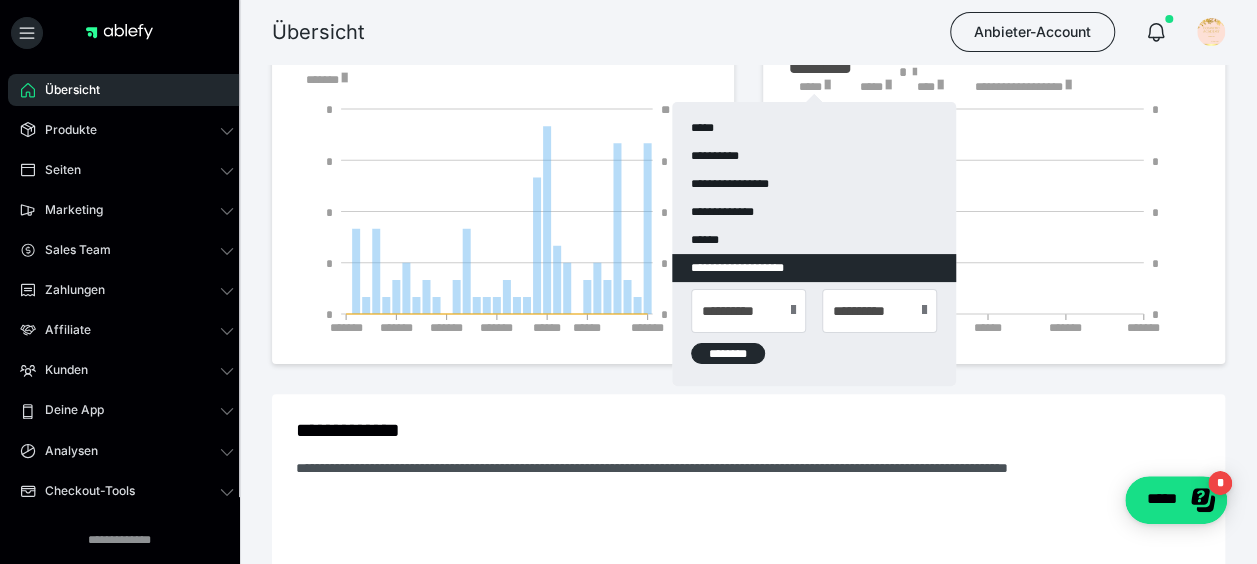 click on "********" at bounding box center (728, 353) 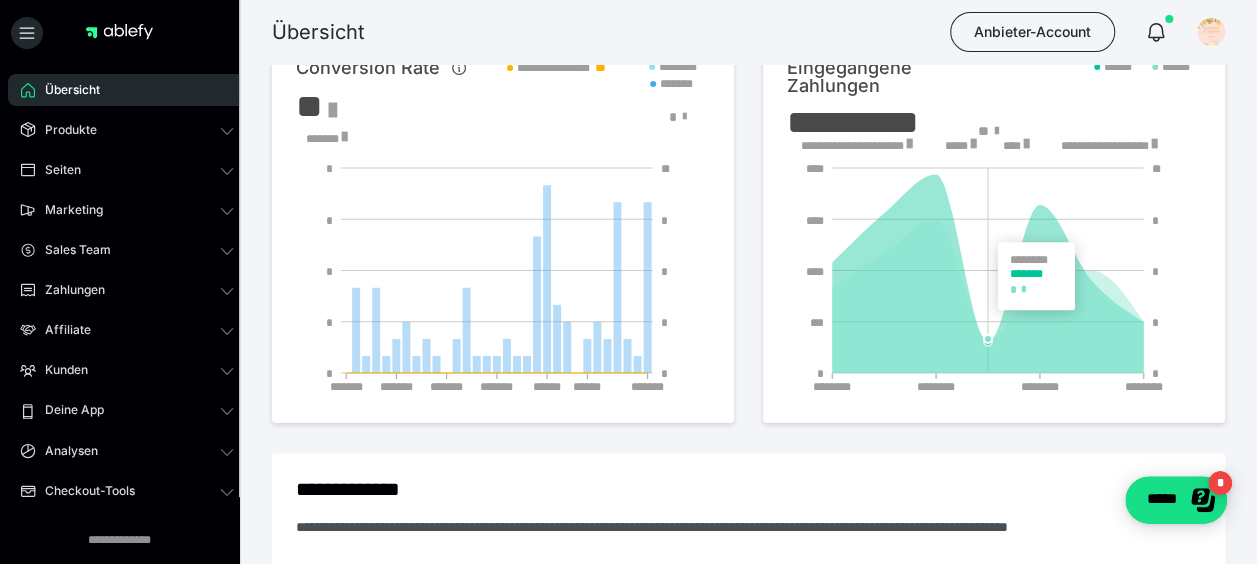 scroll, scrollTop: 0, scrollLeft: 0, axis: both 